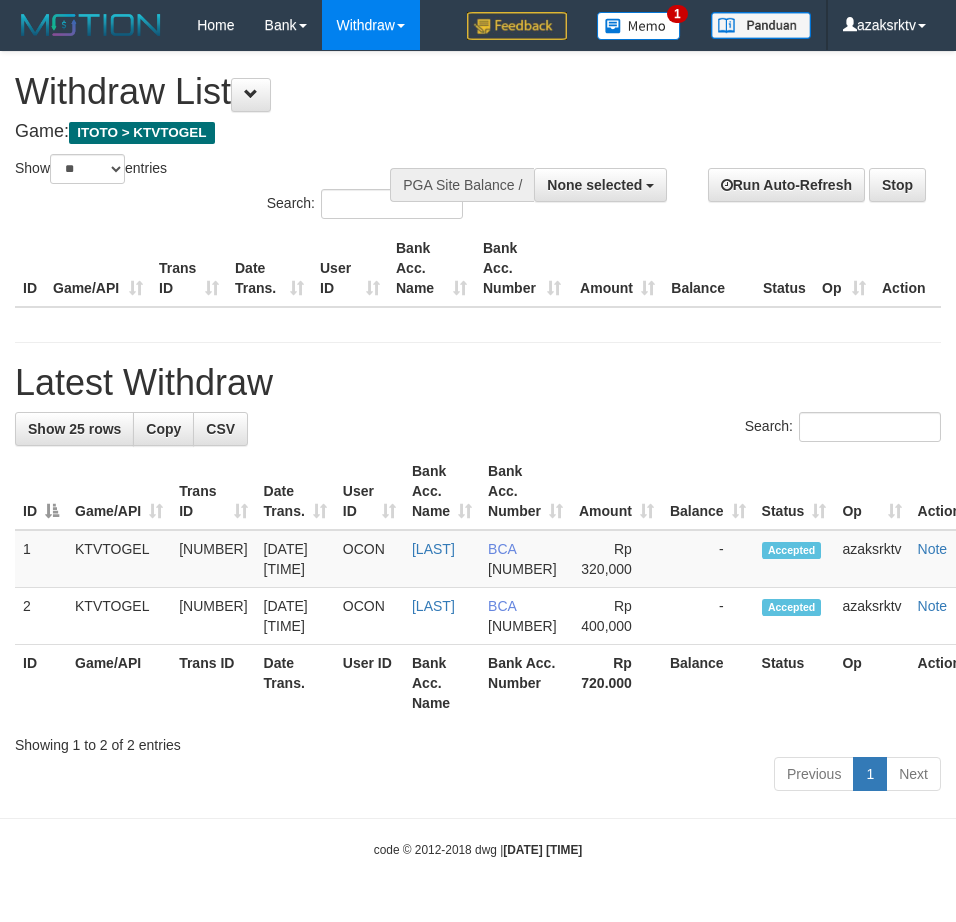 select on "**" 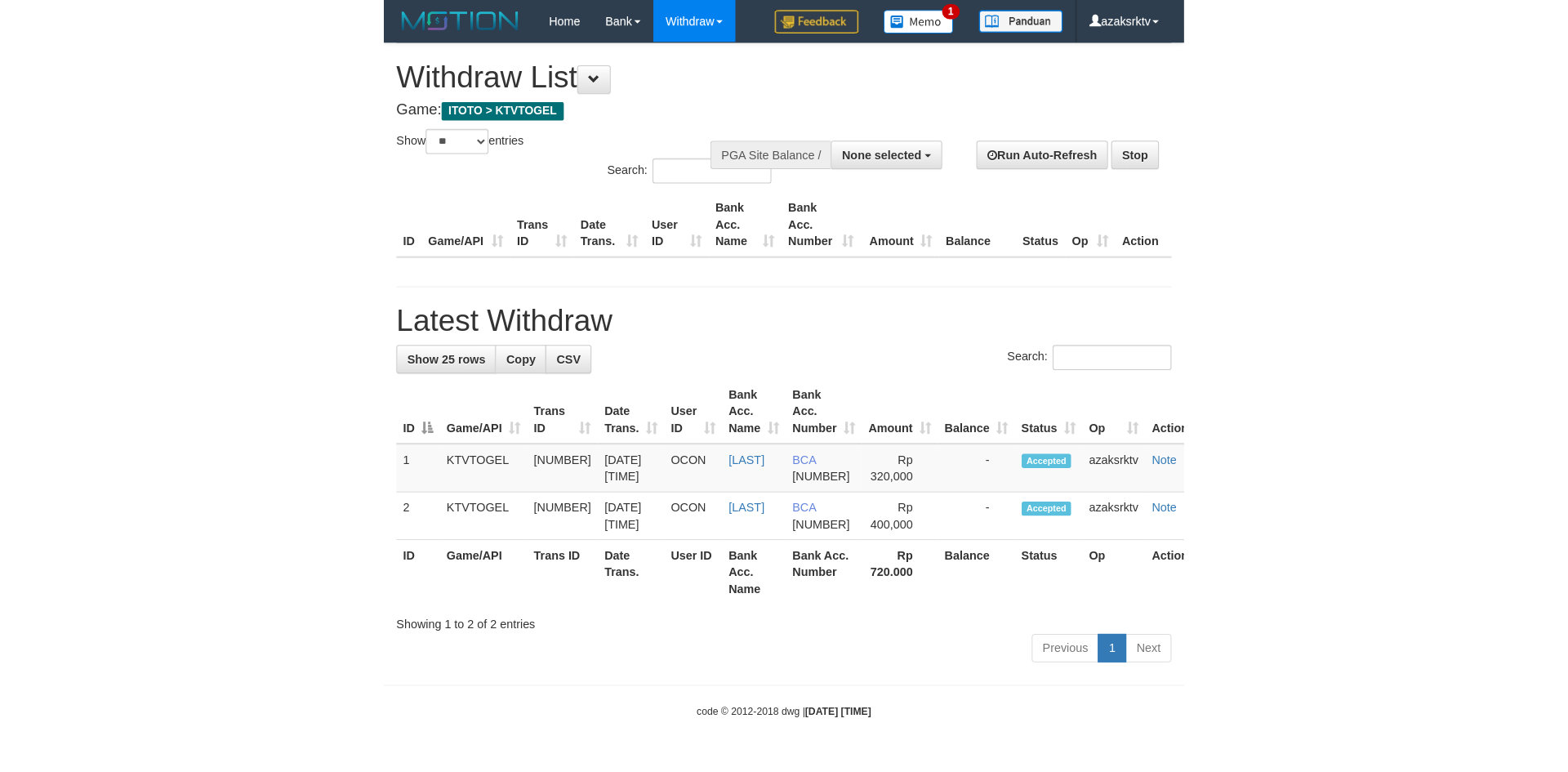 scroll, scrollTop: 0, scrollLeft: 0, axis: both 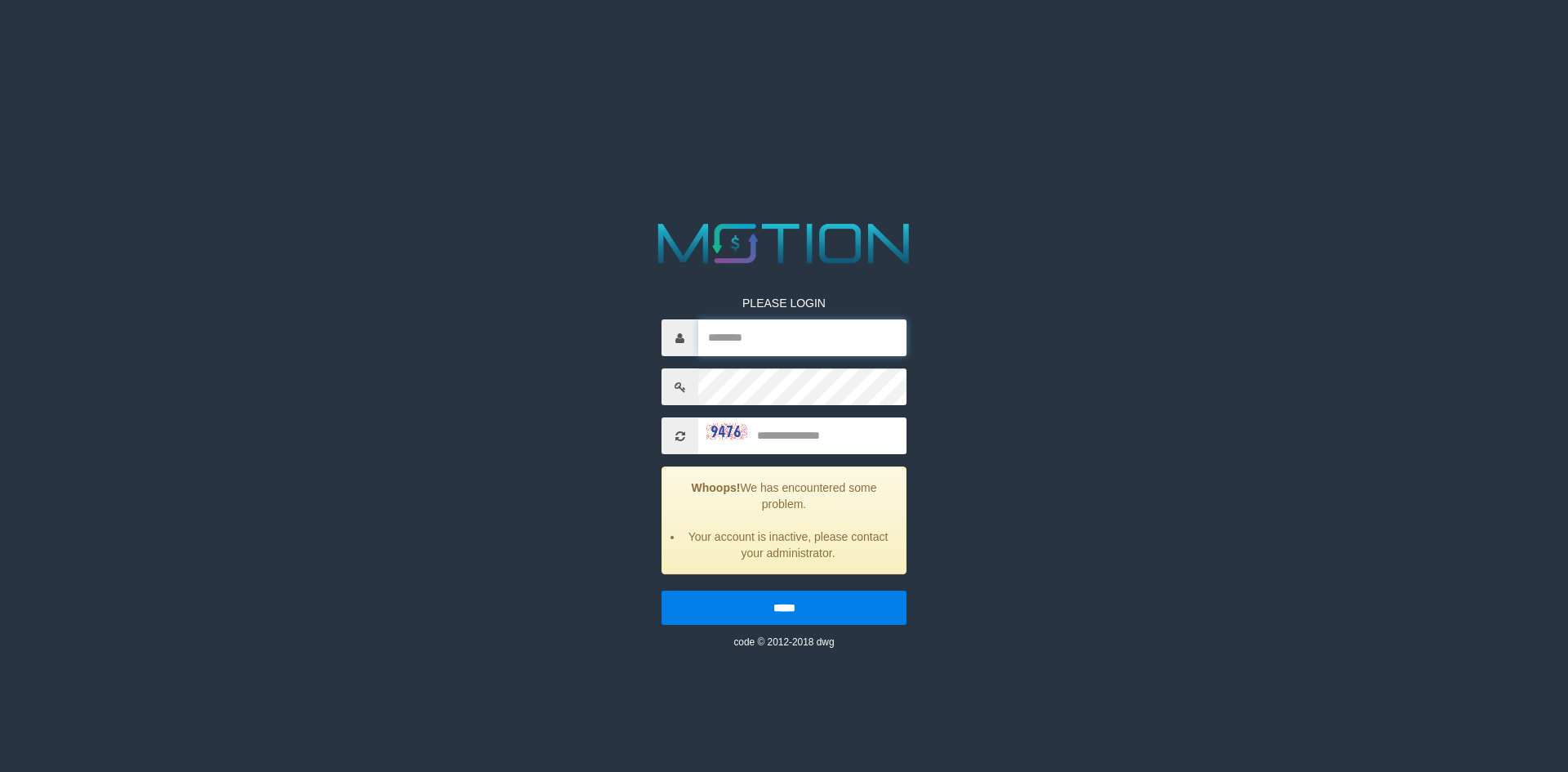 type on "*********" 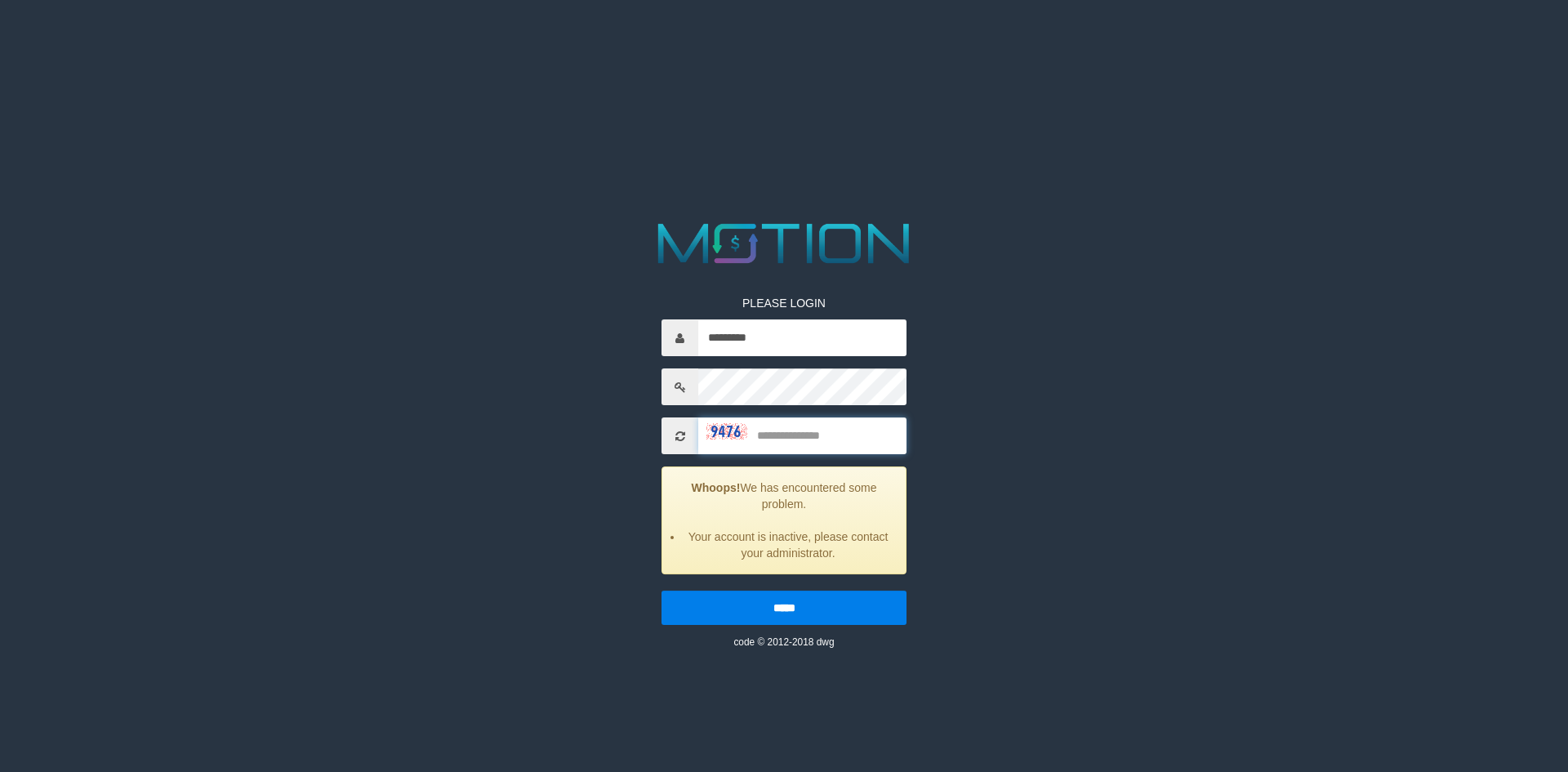 drag, startPoint x: 772, startPoint y: 444, endPoint x: 1567, endPoint y: 727, distance: 843.8685 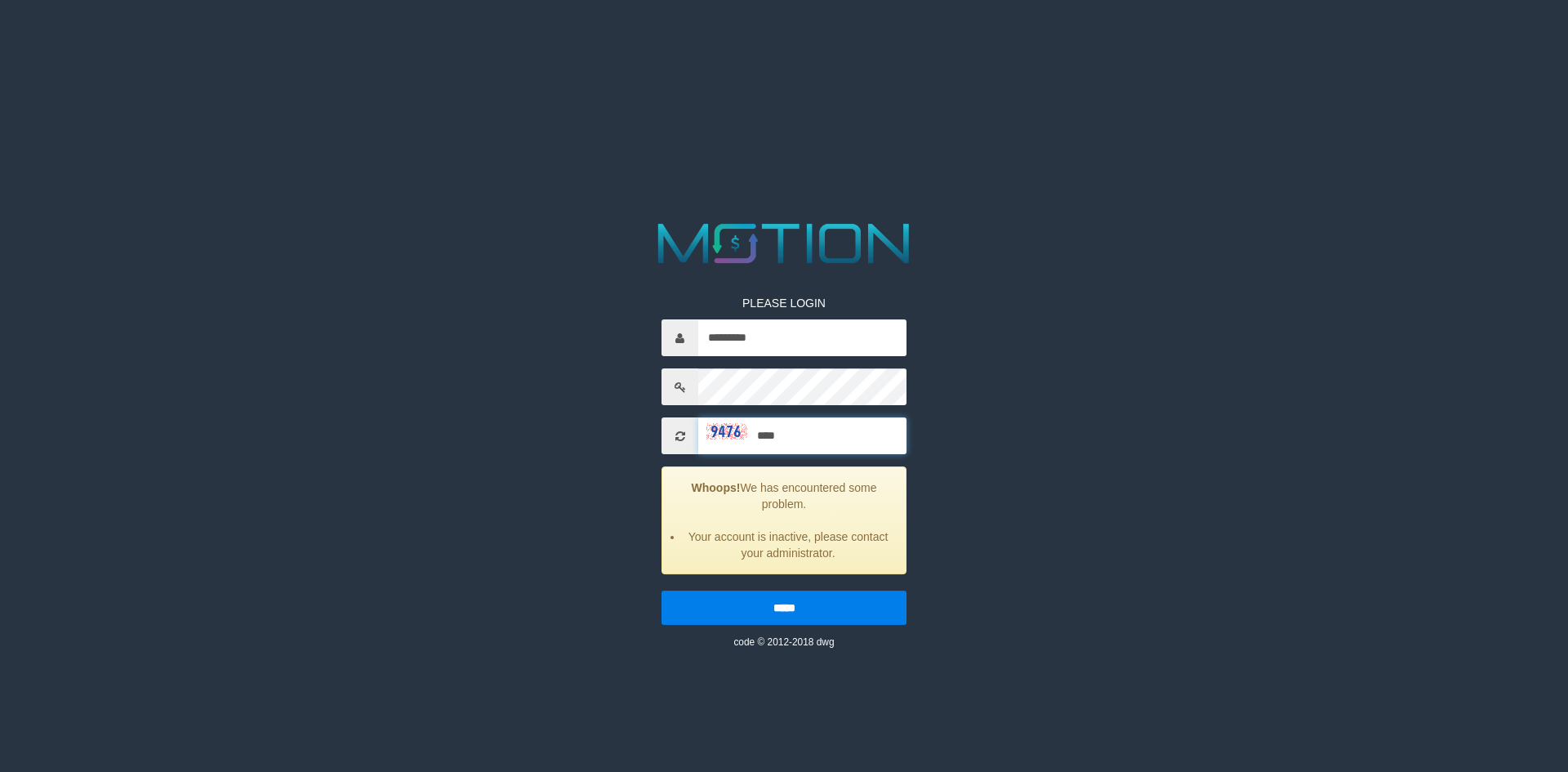 type on "****" 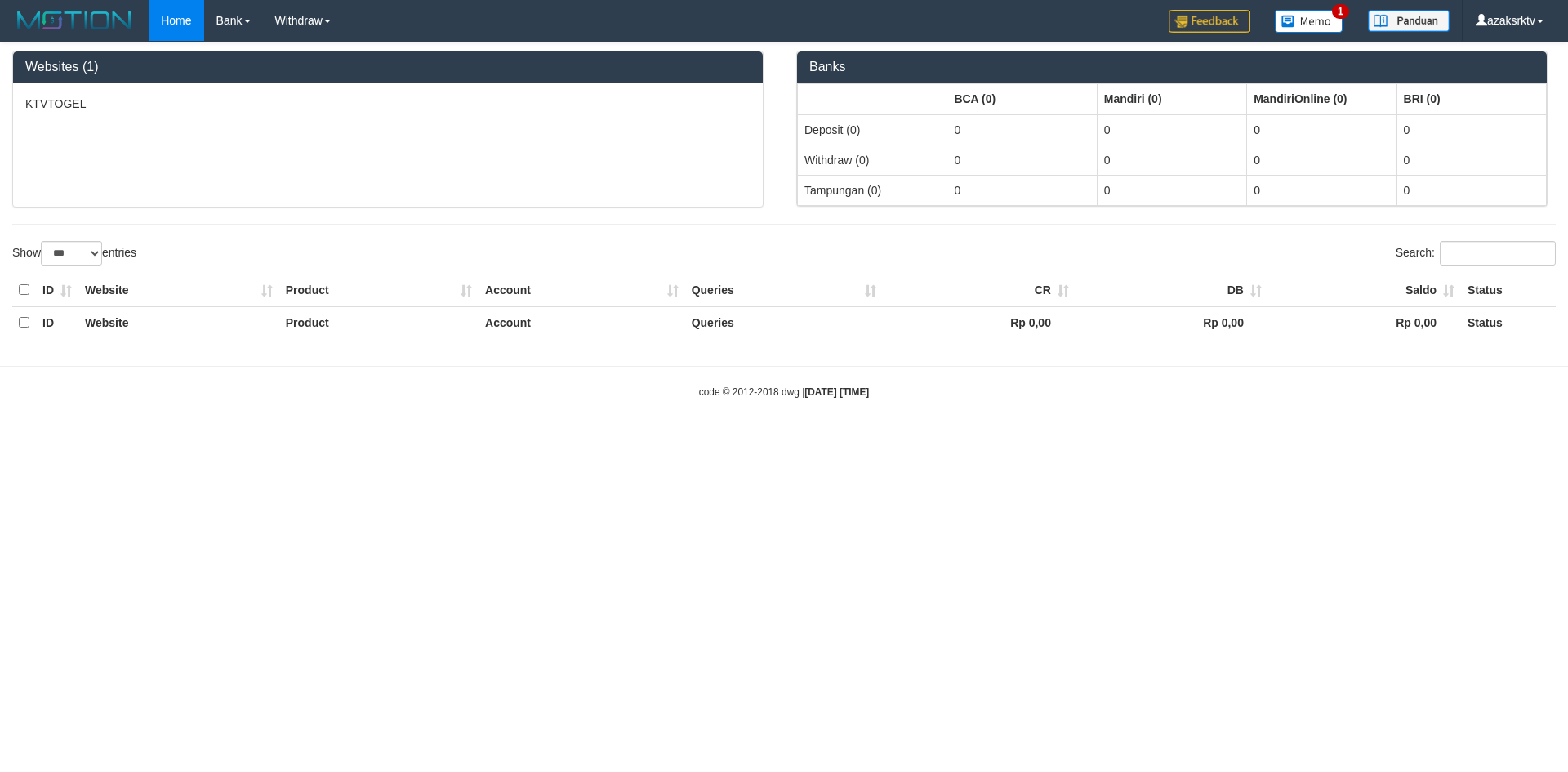 select on "***" 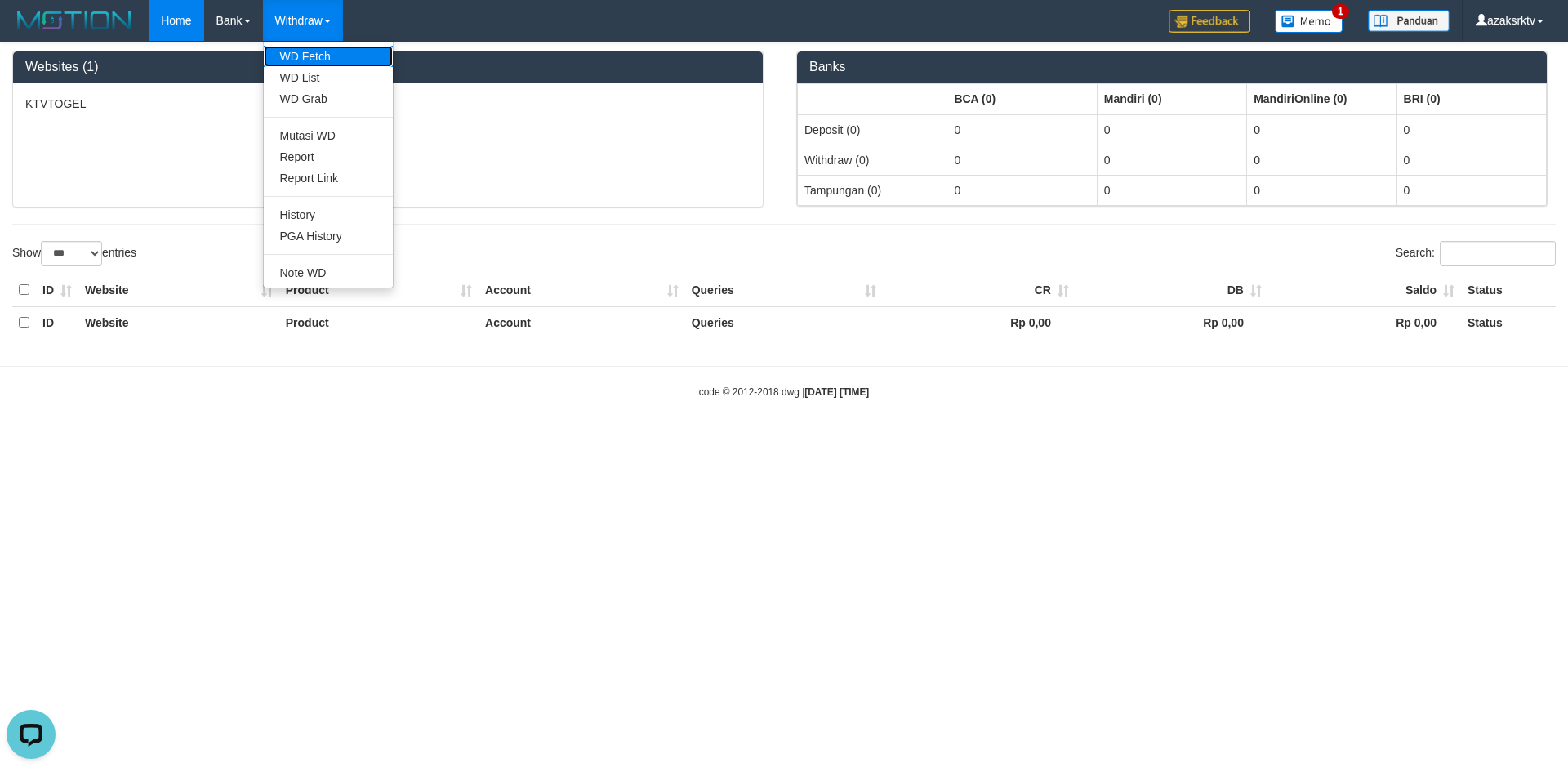 scroll, scrollTop: 0, scrollLeft: 0, axis: both 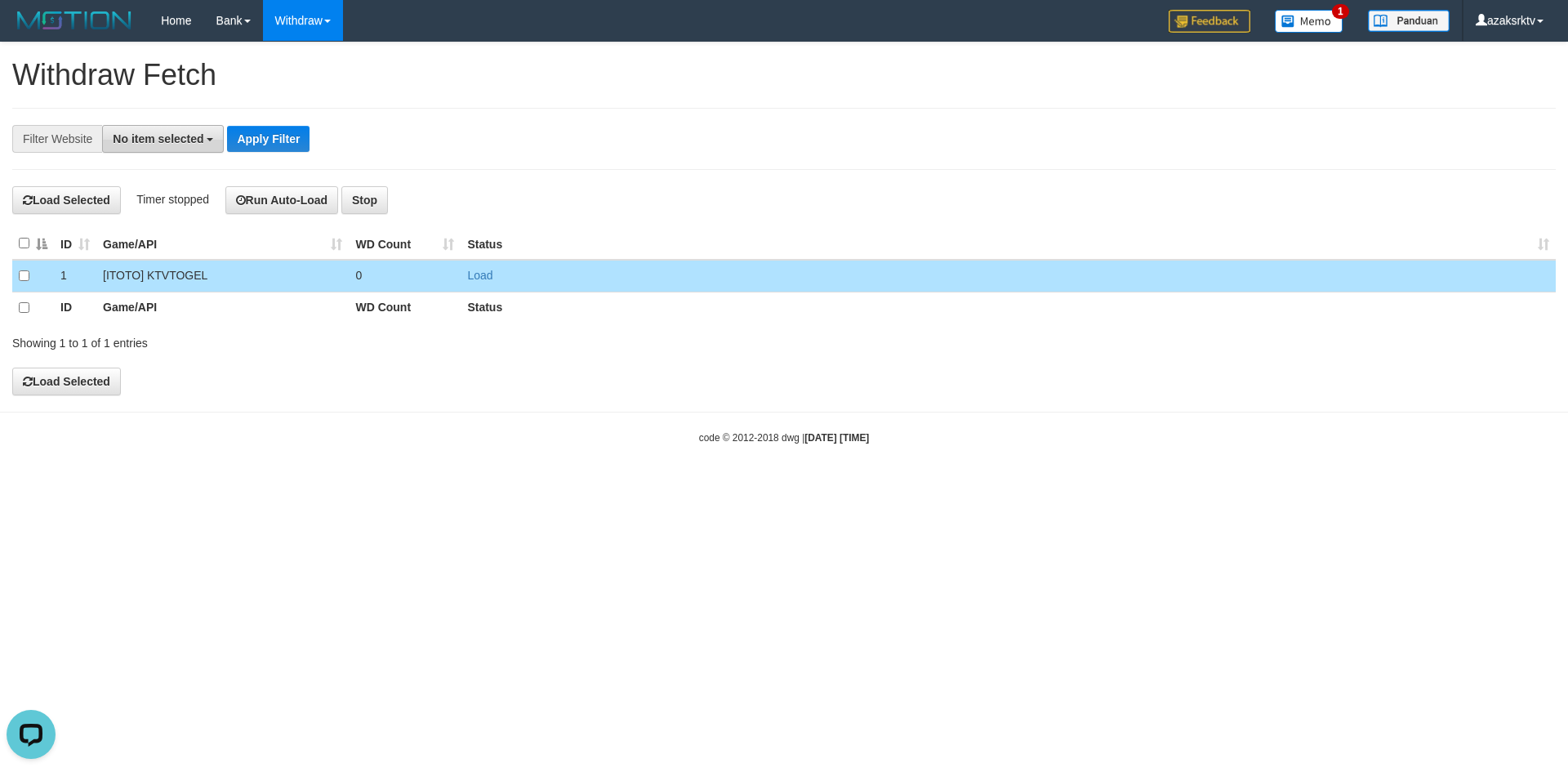 click on "No item selected" at bounding box center [158, 139] 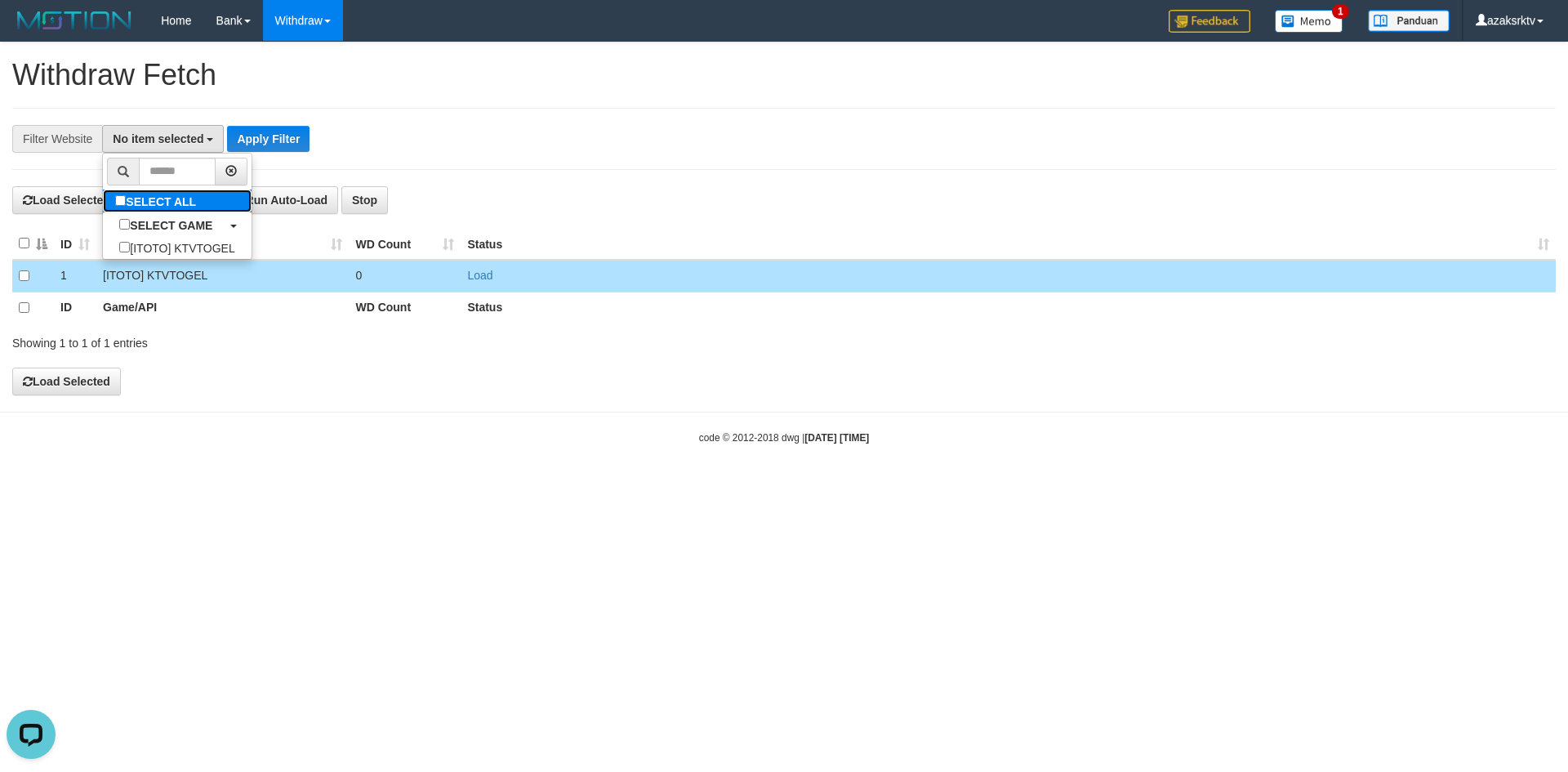 click on "SELECT ALL" at bounding box center (158, 201) 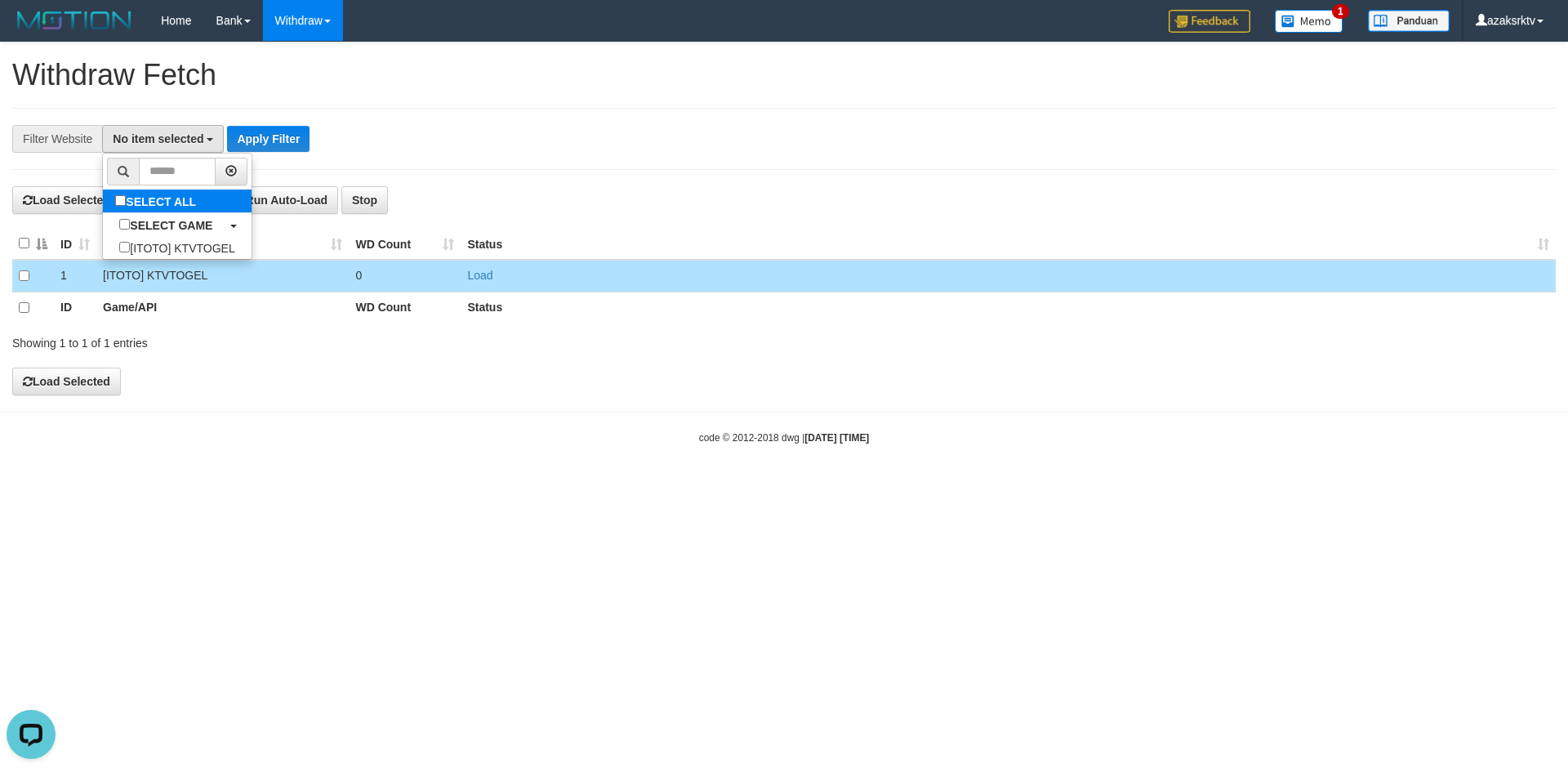select on "***" 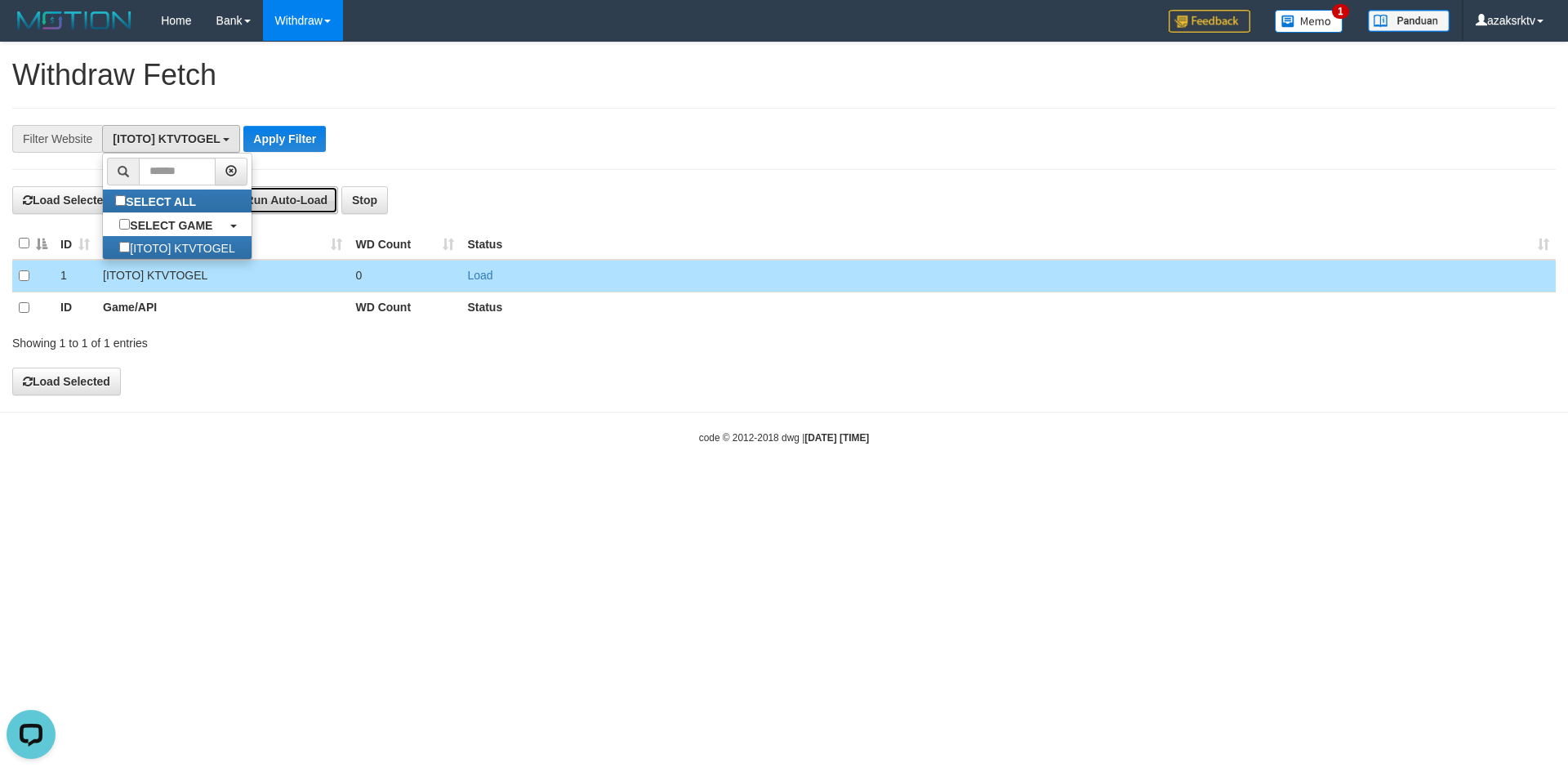 click on "Run Auto-Load" at bounding box center [282, 200] 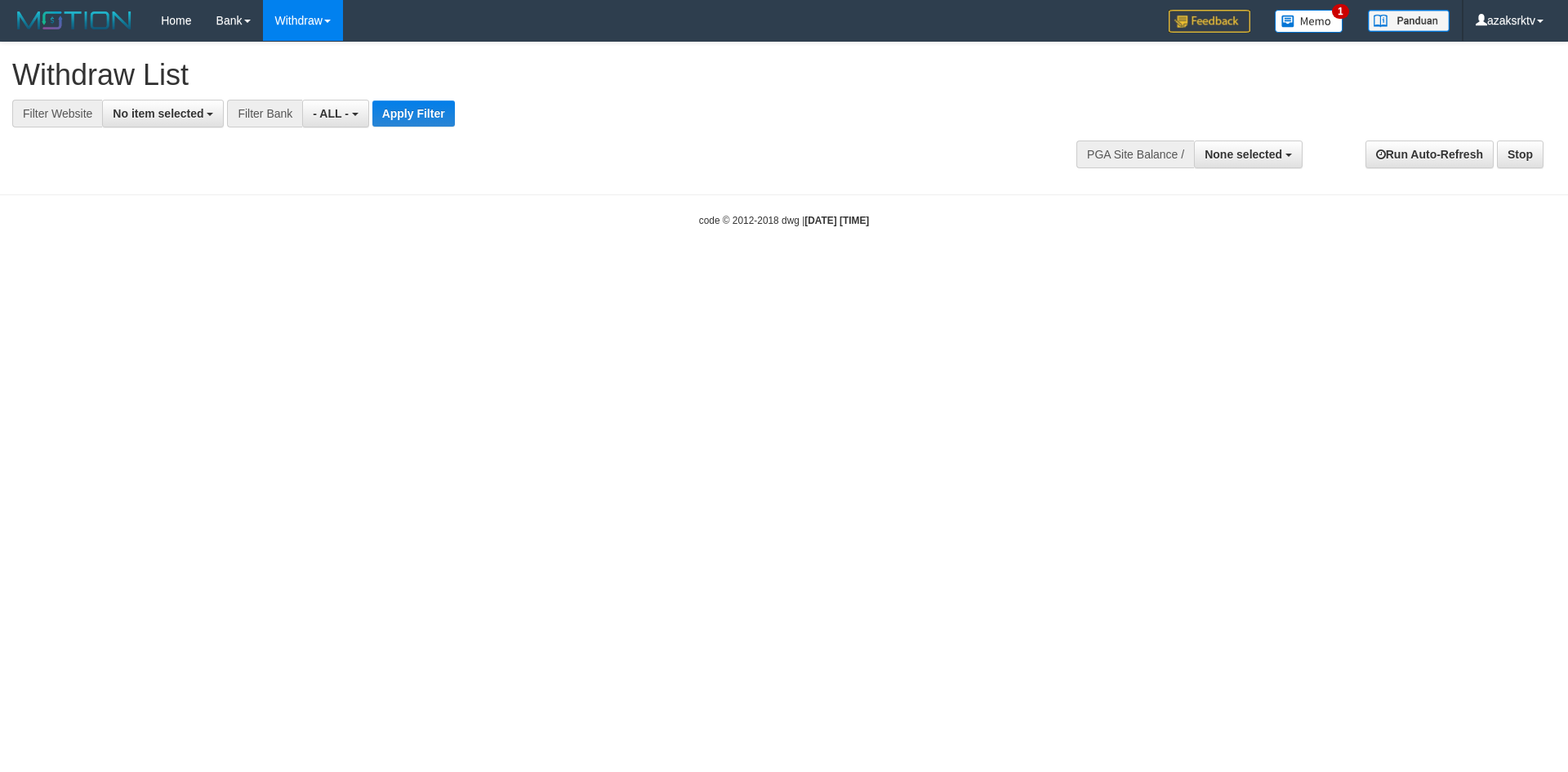 select 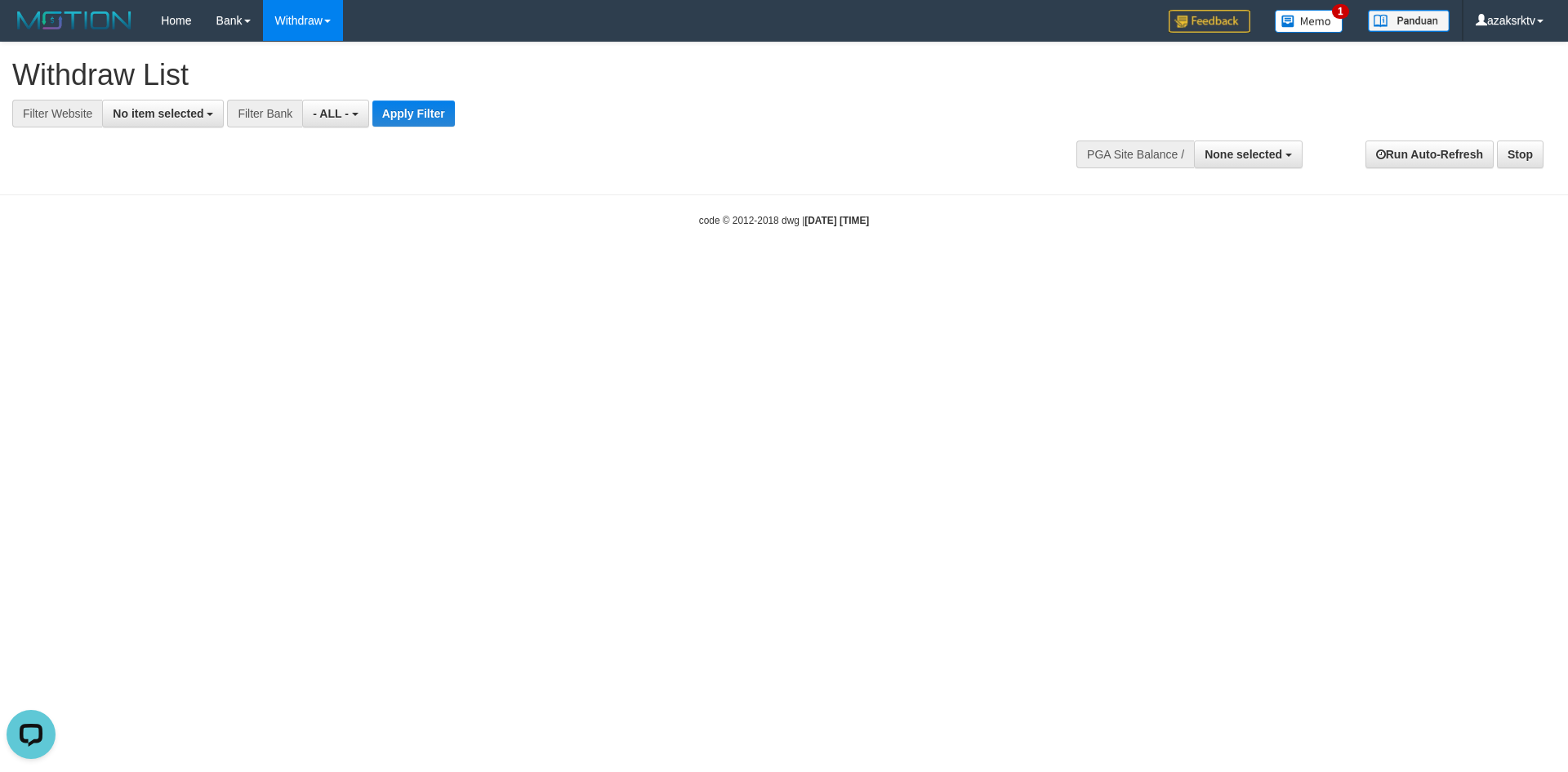 scroll, scrollTop: 0, scrollLeft: 0, axis: both 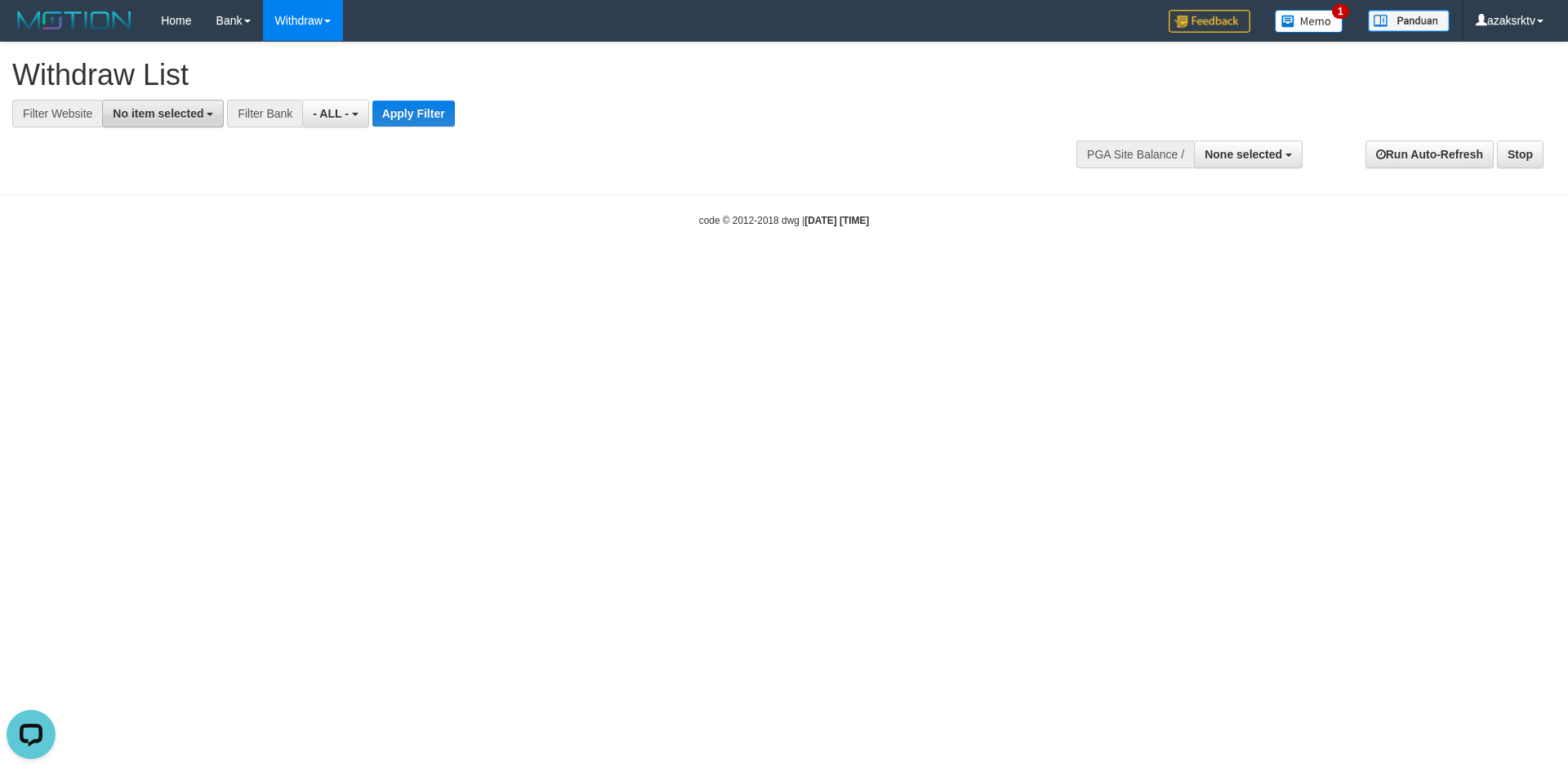 click on "No item selected" at bounding box center [158, 114] 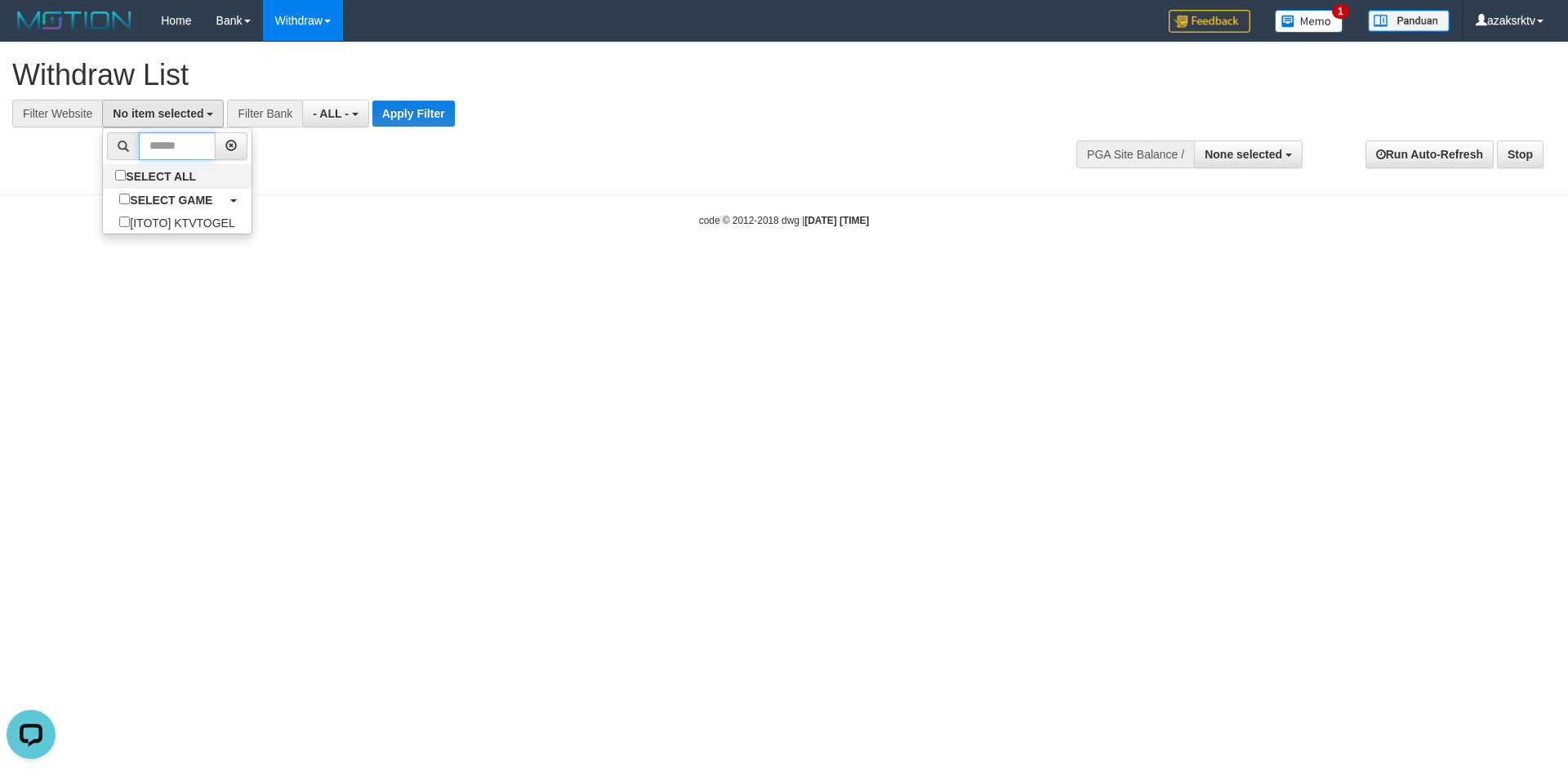 click at bounding box center [176, 146] 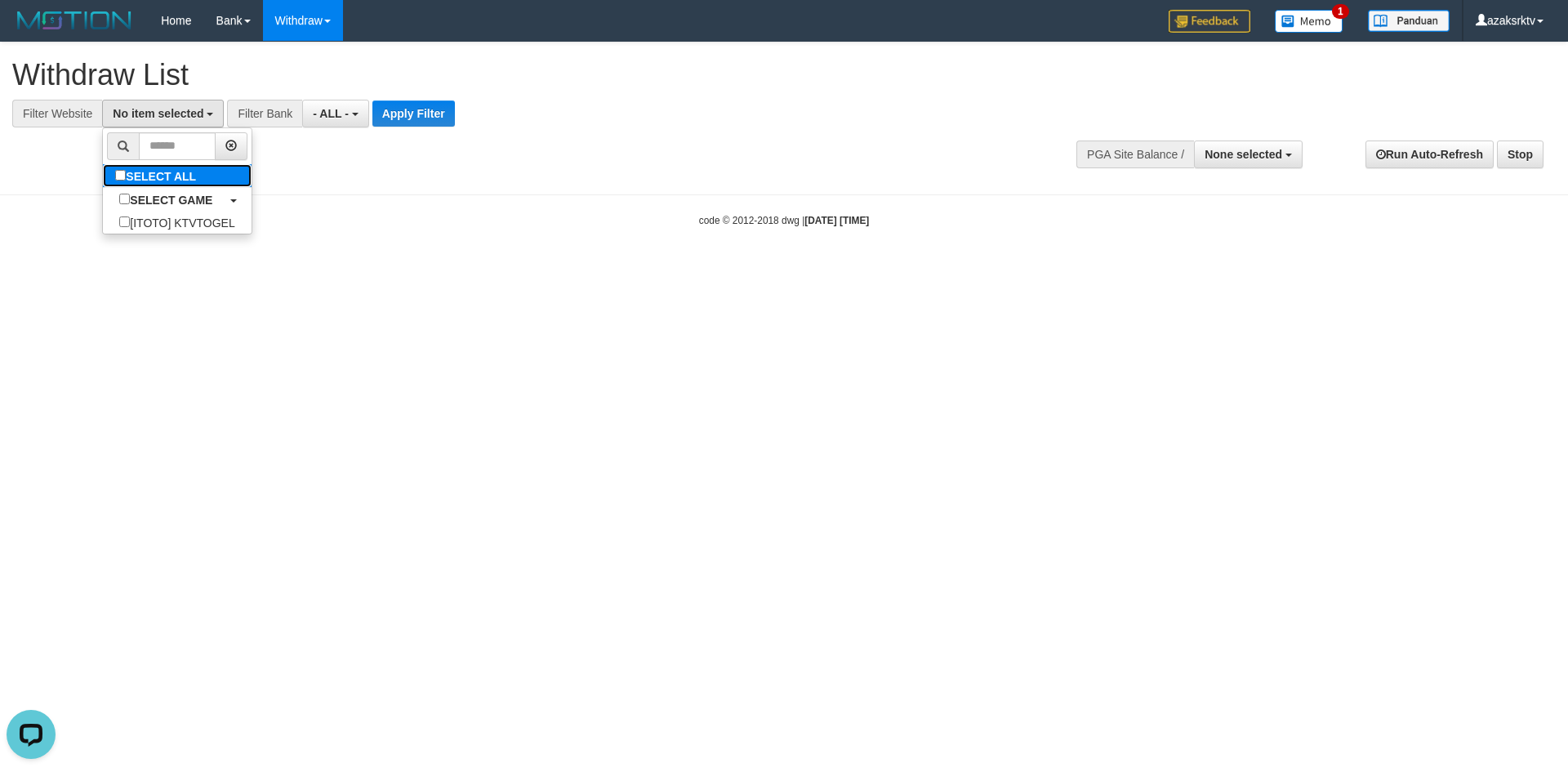 click on "SELECT ALL" at bounding box center [158, 176] 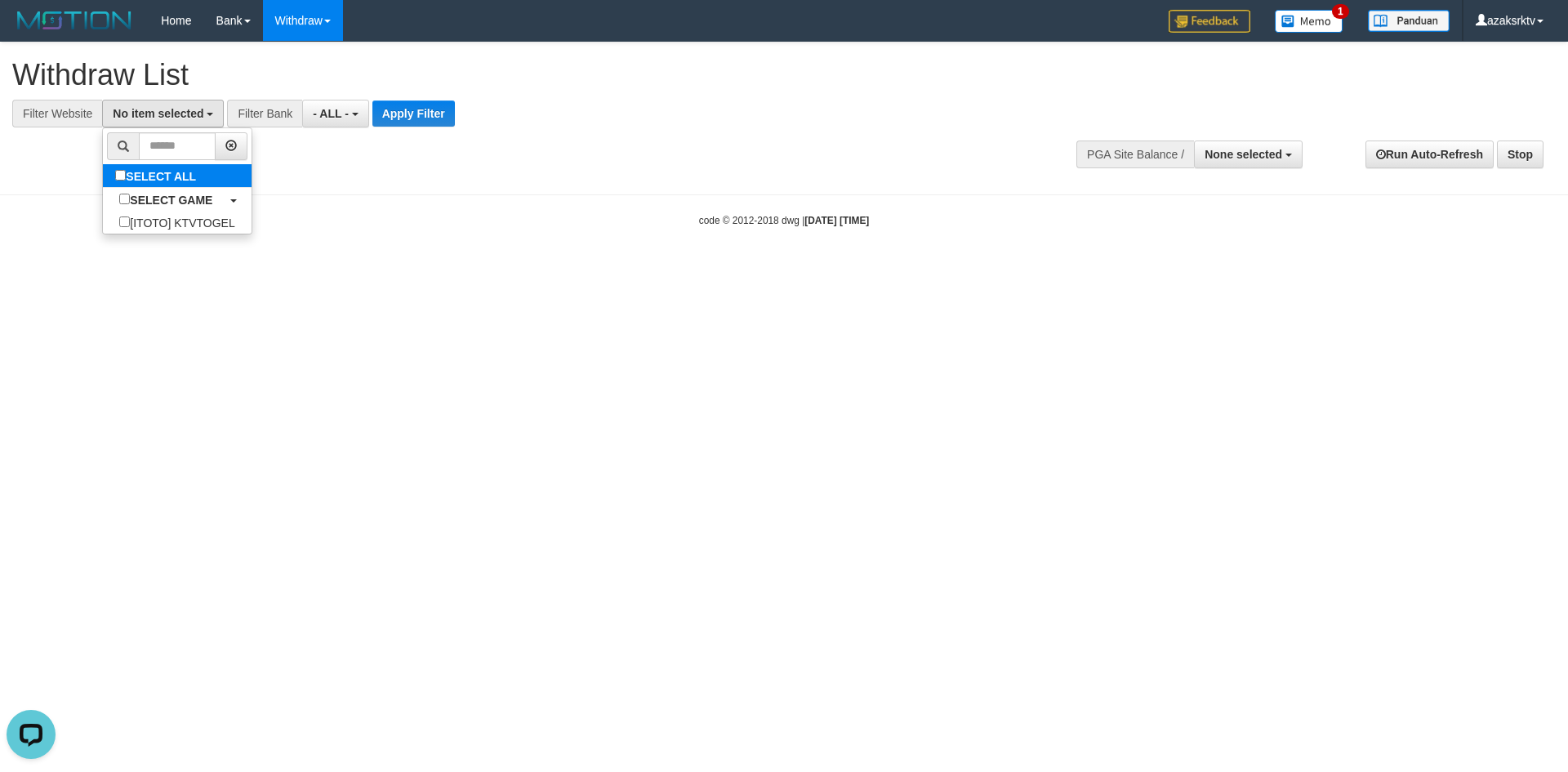 select on "***" 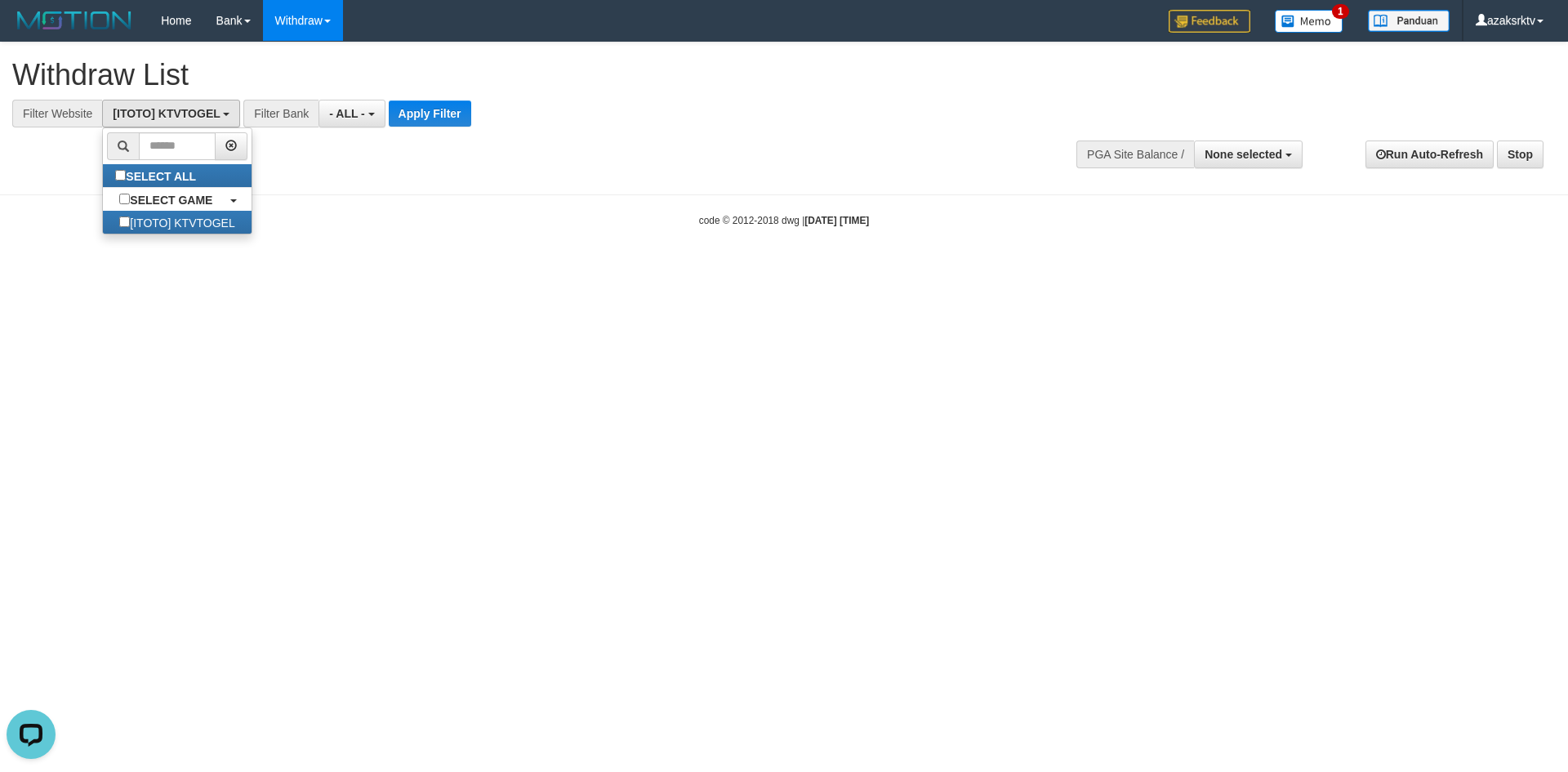 scroll, scrollTop: 15, scrollLeft: 0, axis: vertical 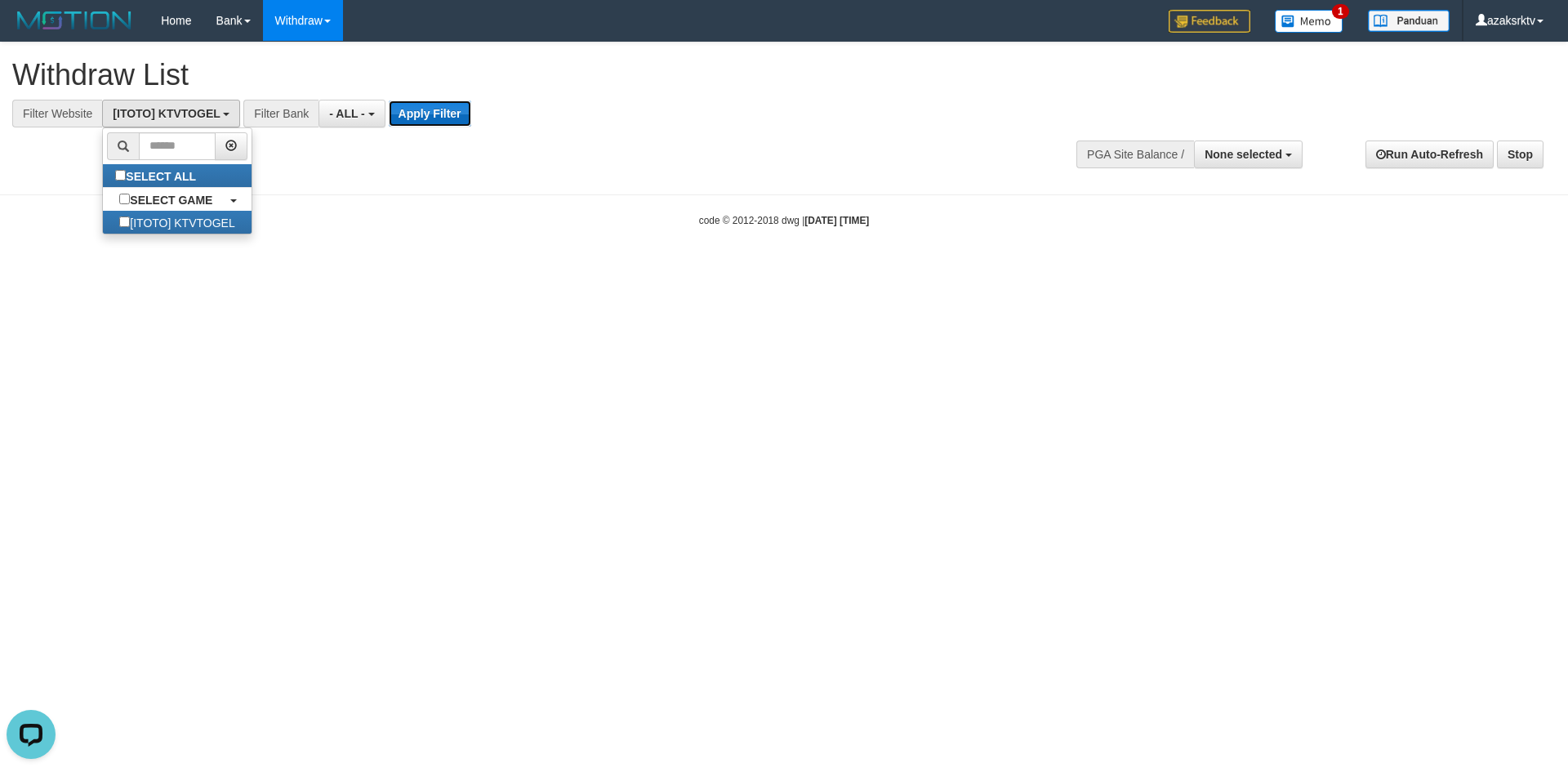 click on "Apply Filter" at bounding box center [430, 114] 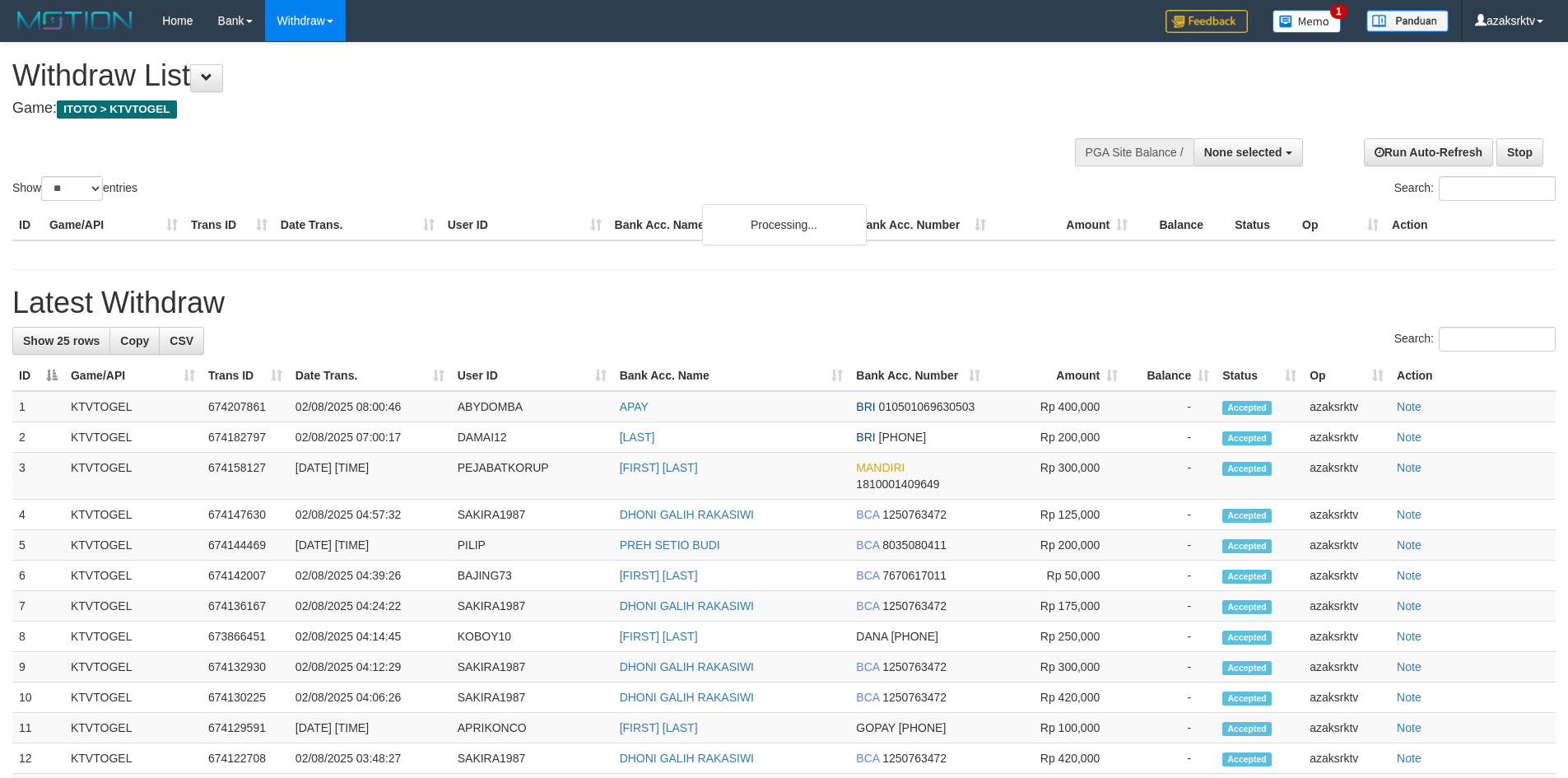 select 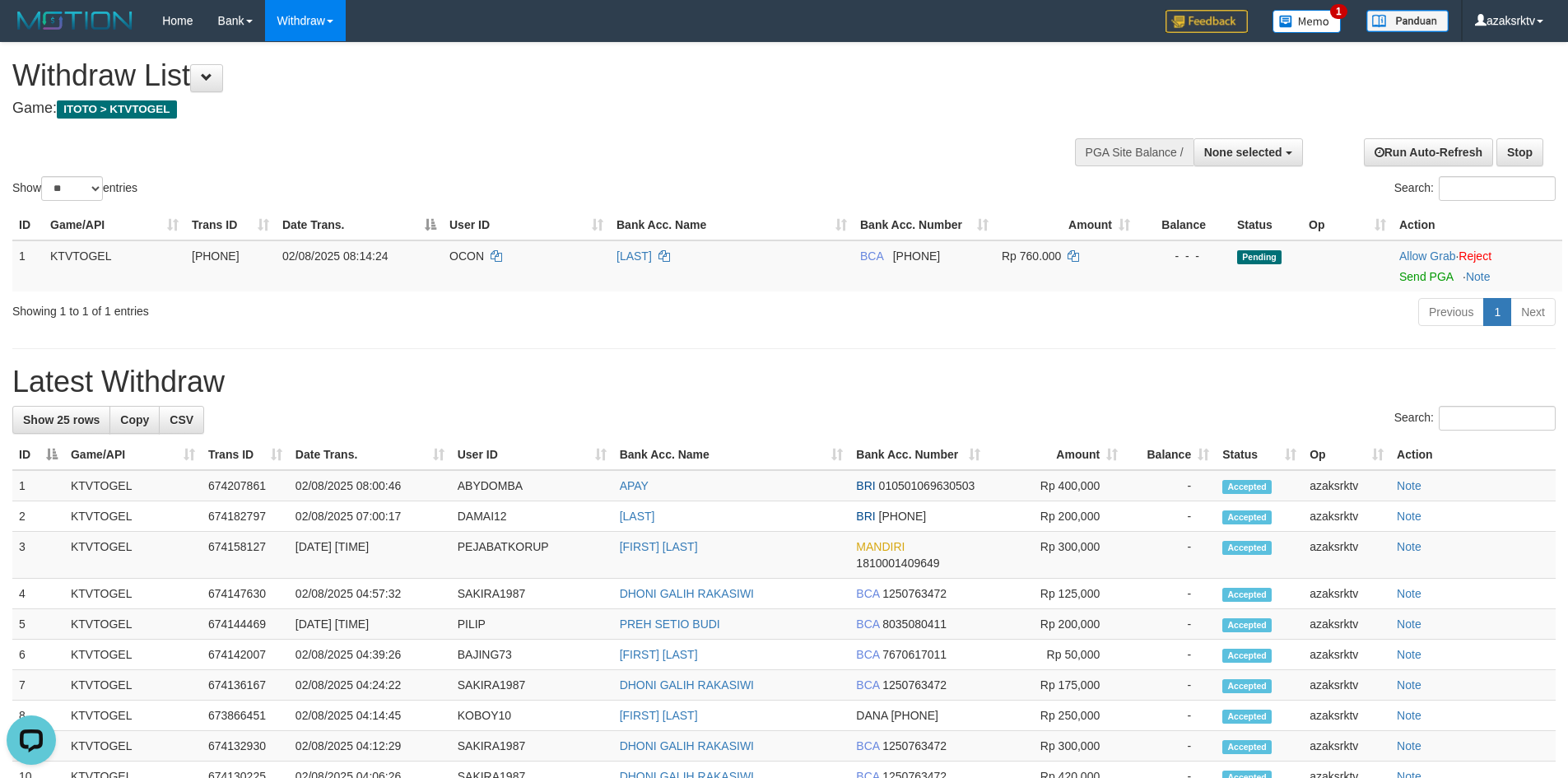 scroll, scrollTop: 0, scrollLeft: 0, axis: both 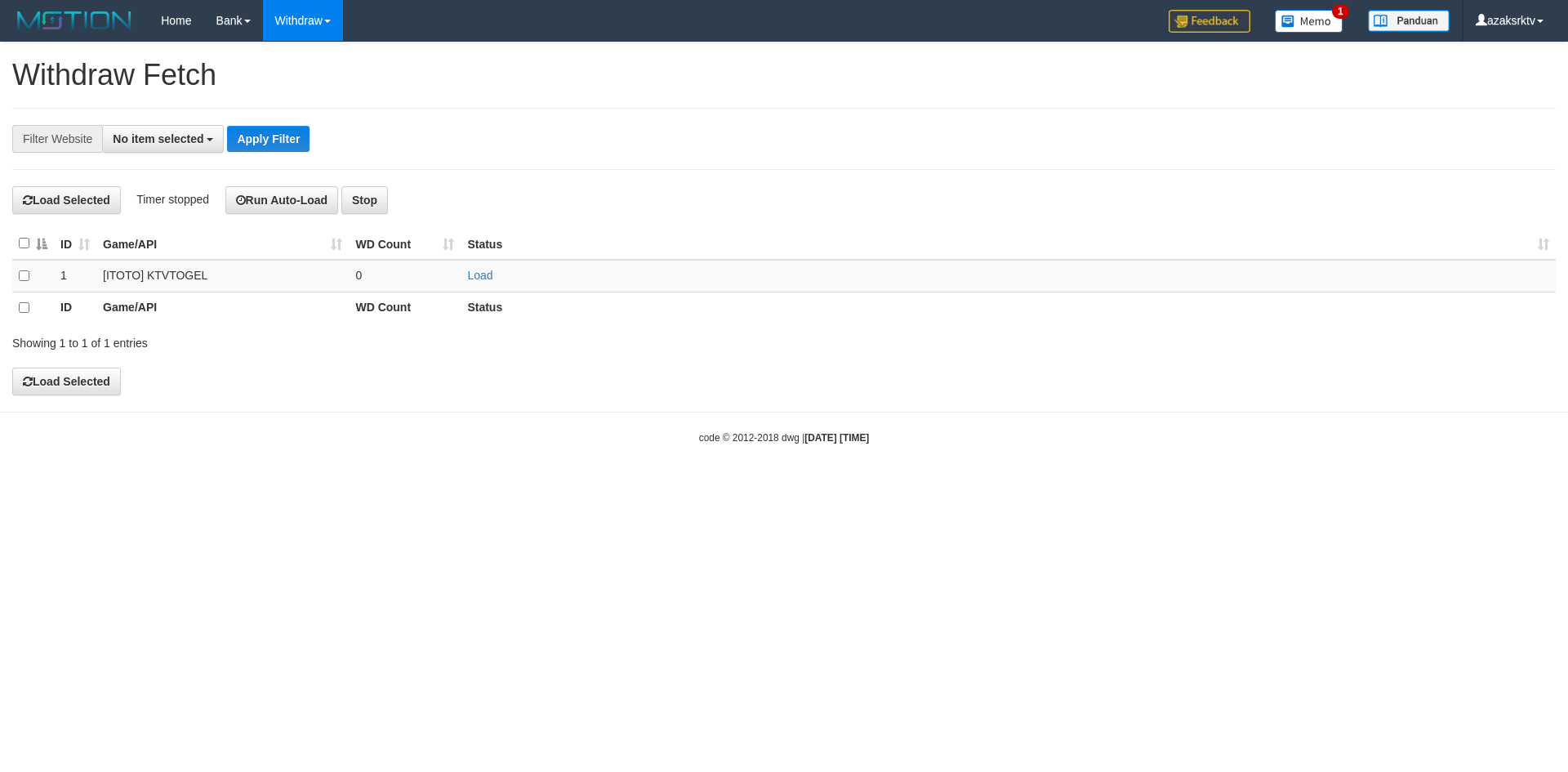 select 